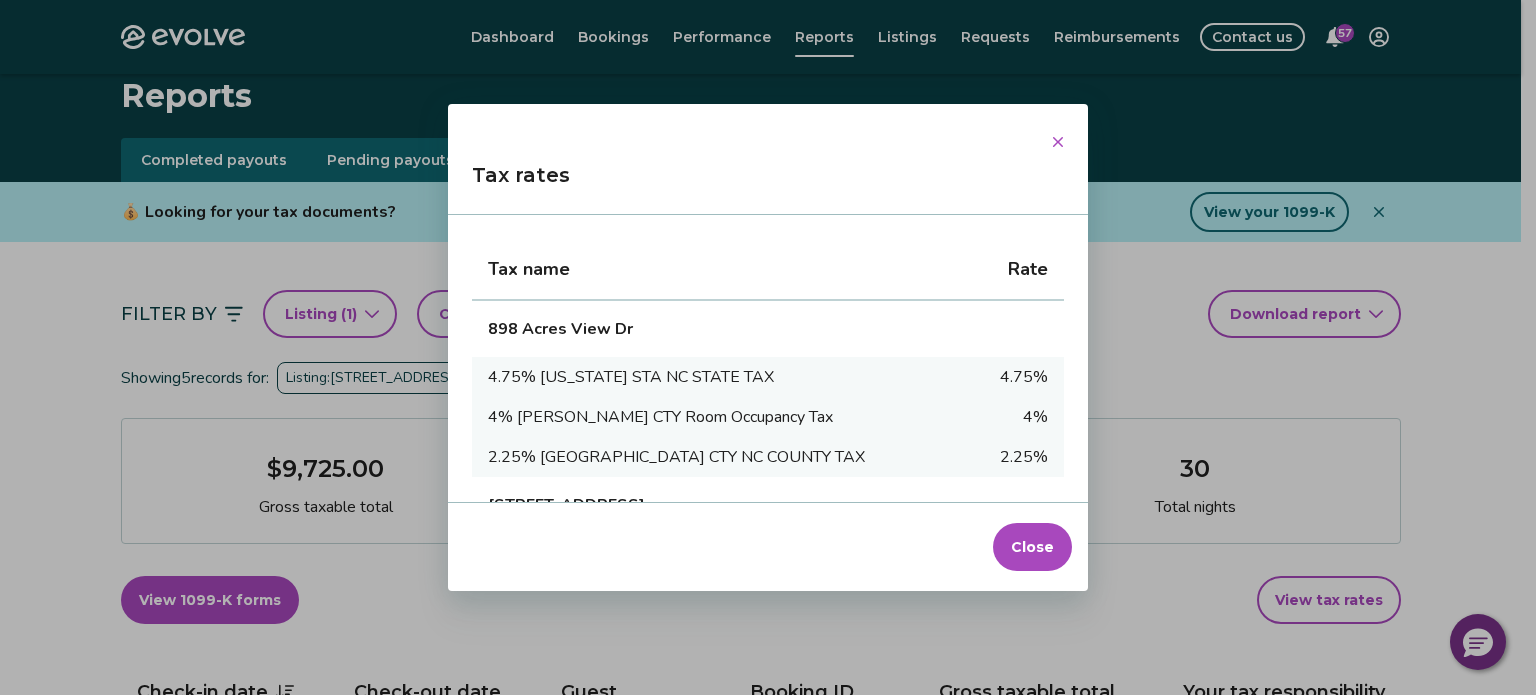 scroll, scrollTop: 422, scrollLeft: 0, axis: vertical 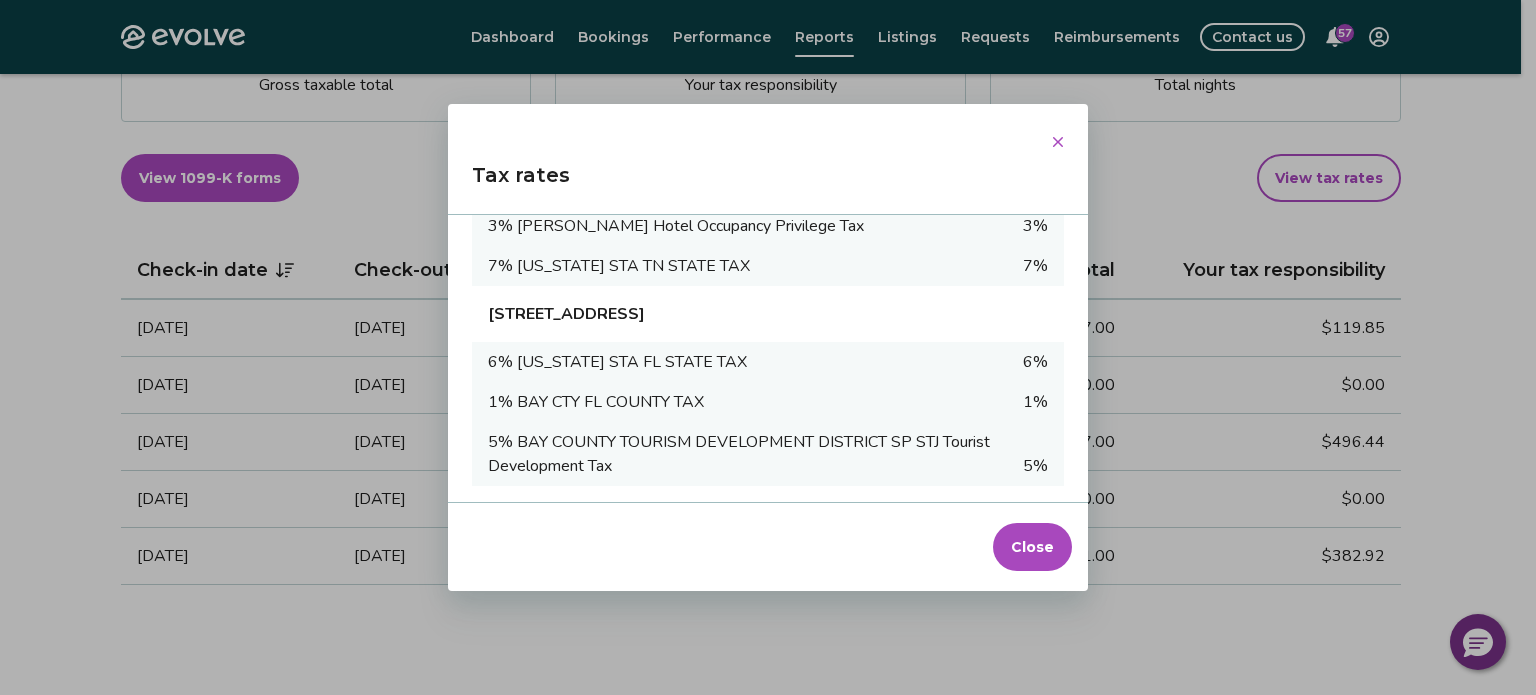 click on "Close" at bounding box center [1032, 547] 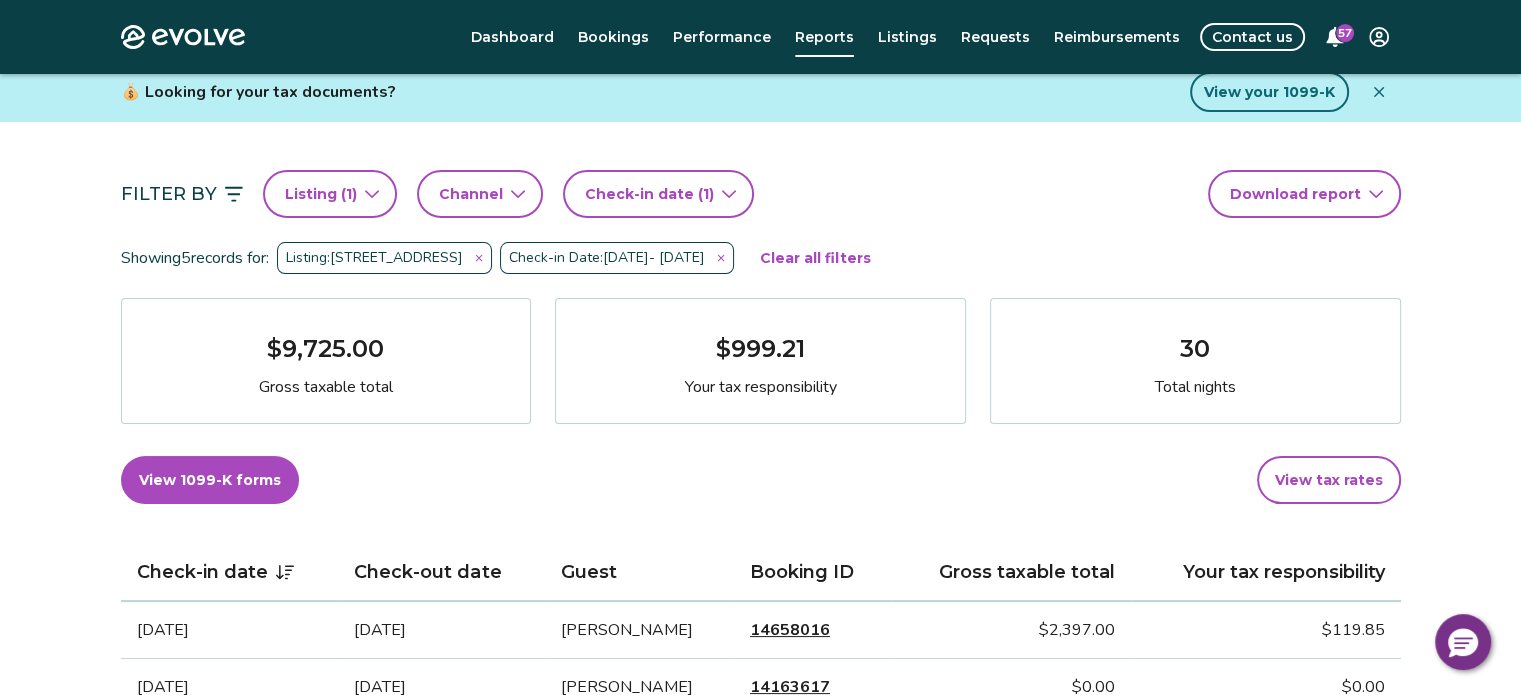 scroll, scrollTop: 119, scrollLeft: 0, axis: vertical 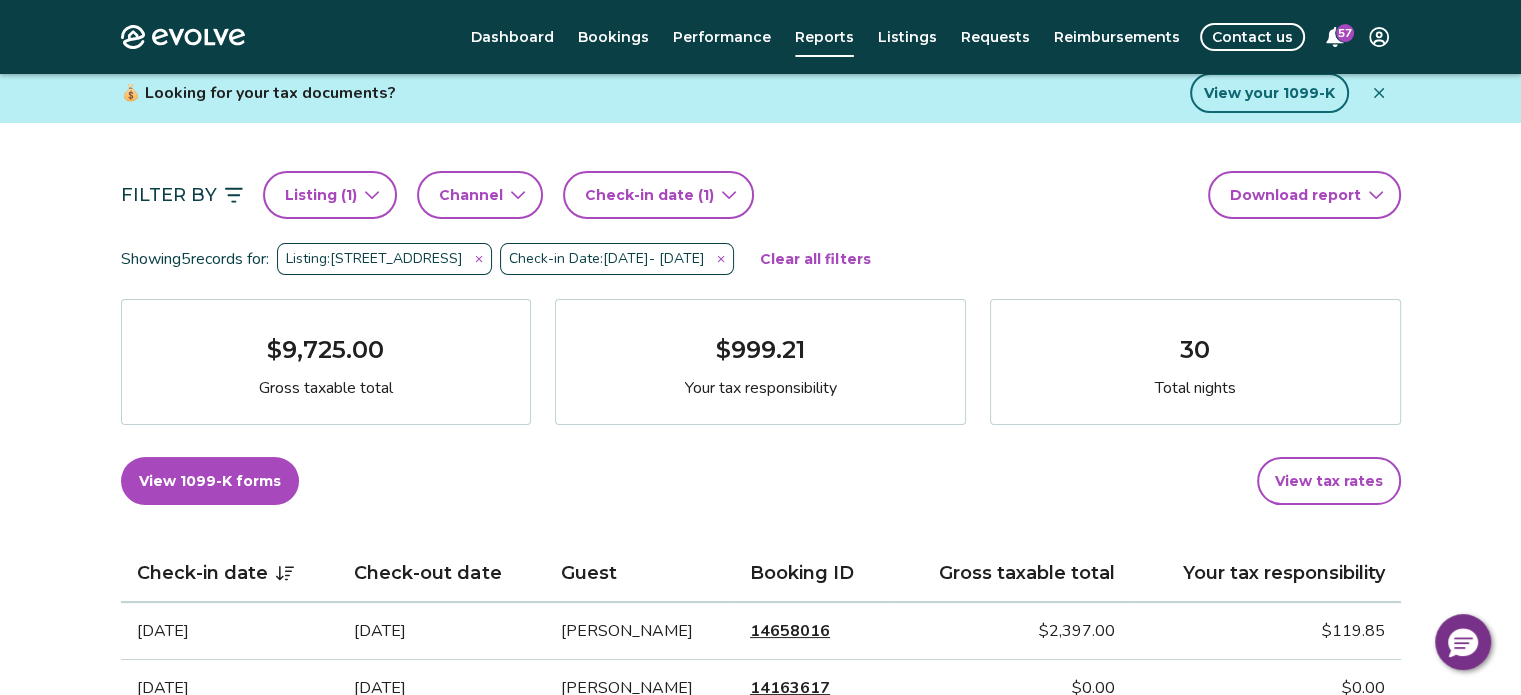 click 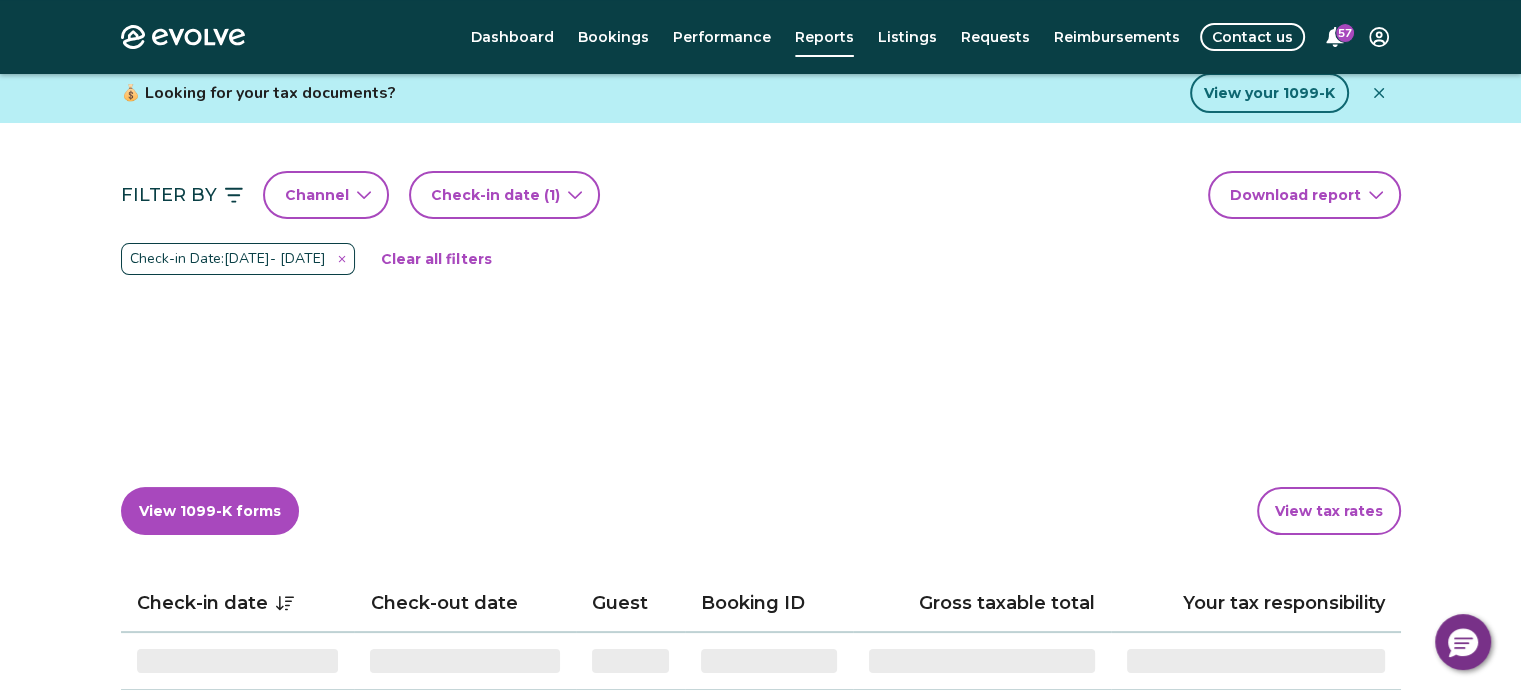 click on "Channel" at bounding box center (317, 195) 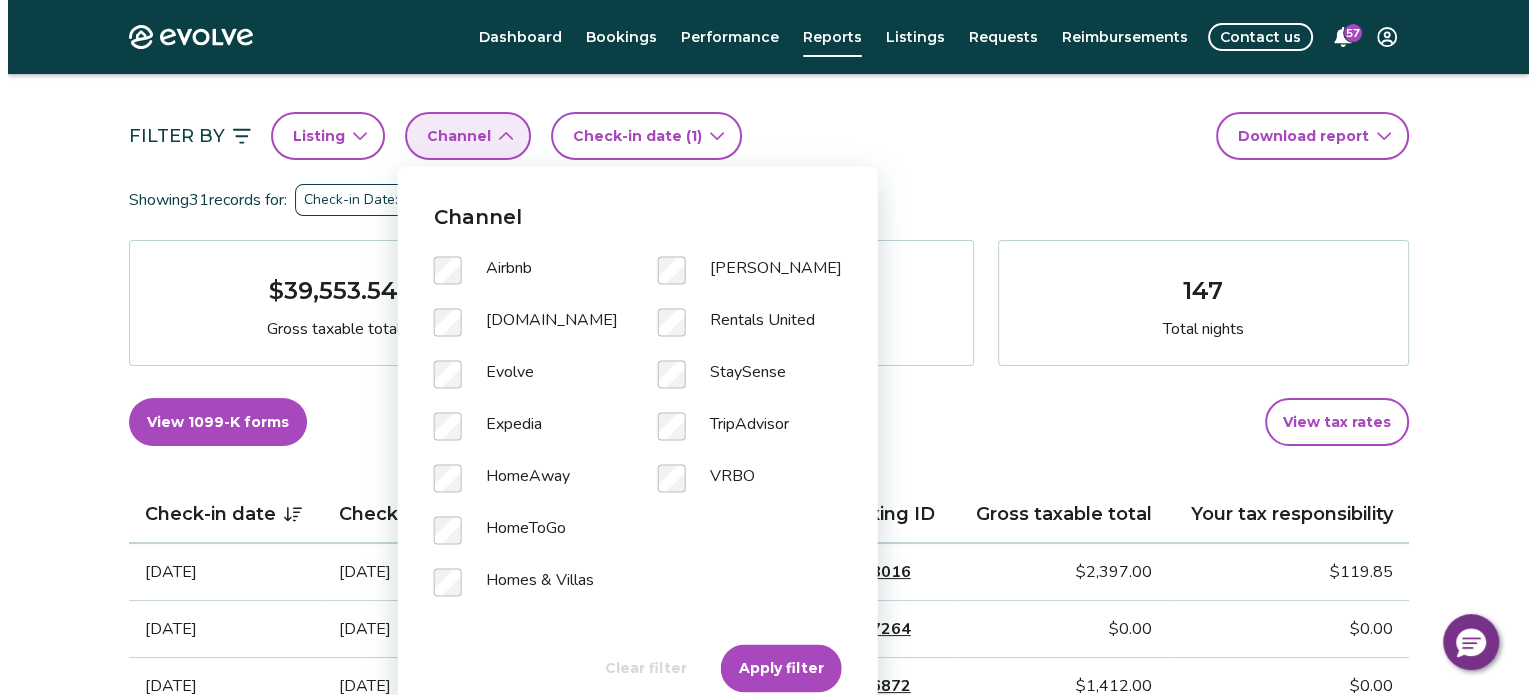 scroll, scrollTop: 180, scrollLeft: 0, axis: vertical 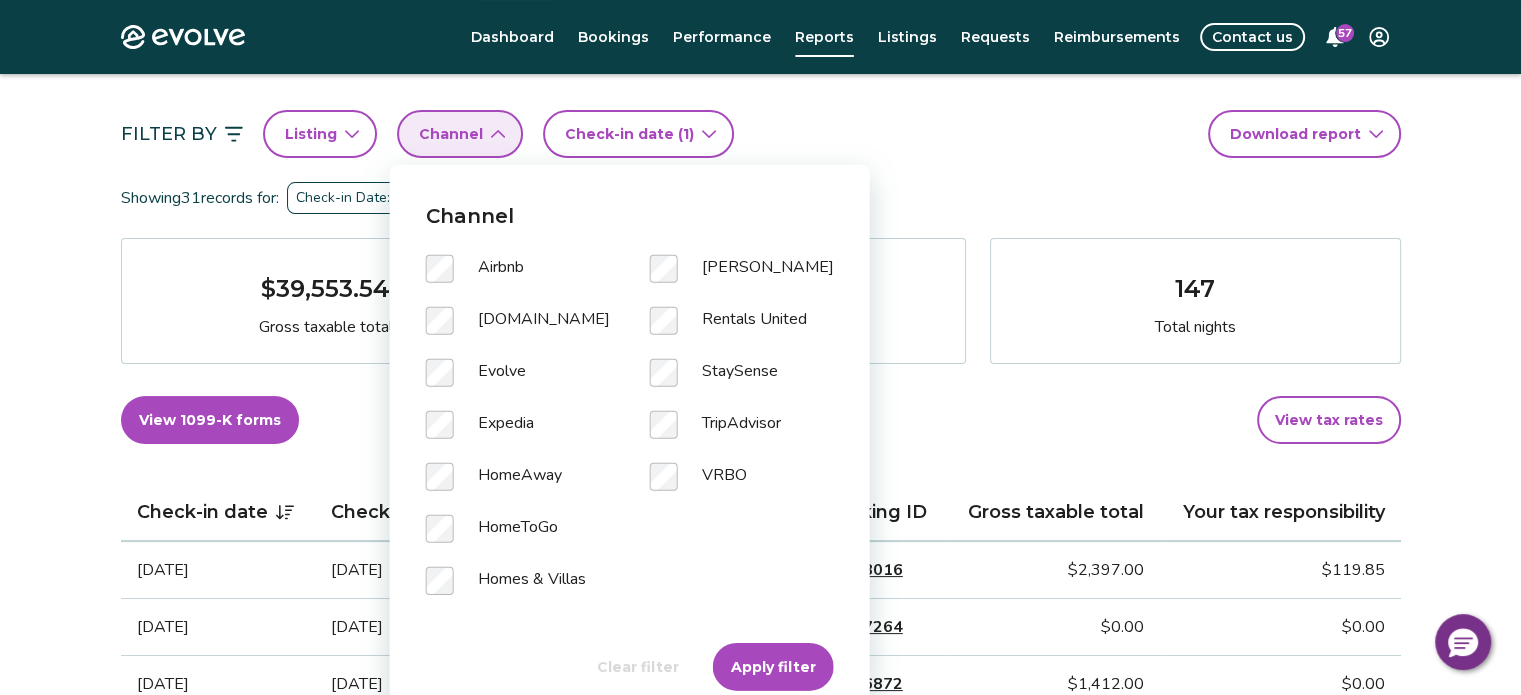 click on "Showing  31  records   for: Check-in Date:  [DATE]  -   [DATE] Clear all filters" at bounding box center [761, 198] 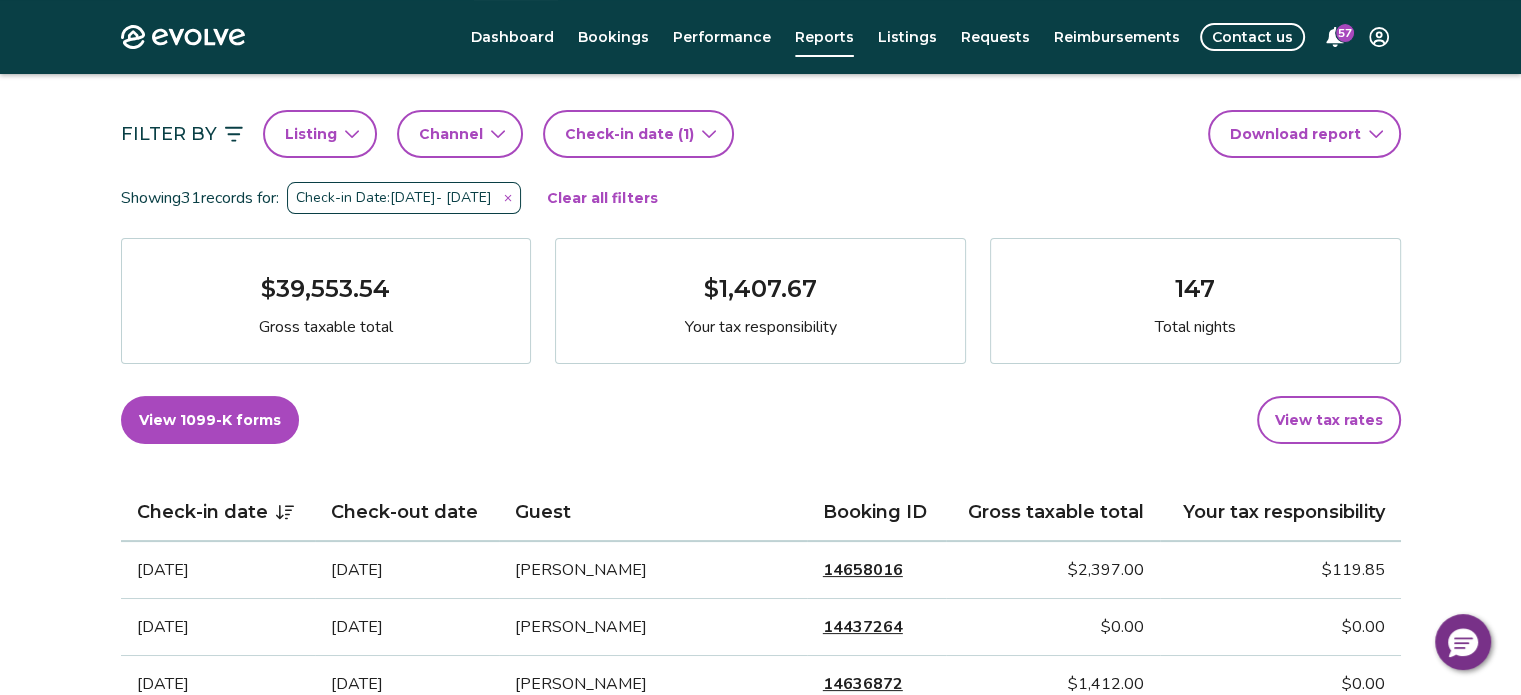 click on "Listing" at bounding box center [311, 134] 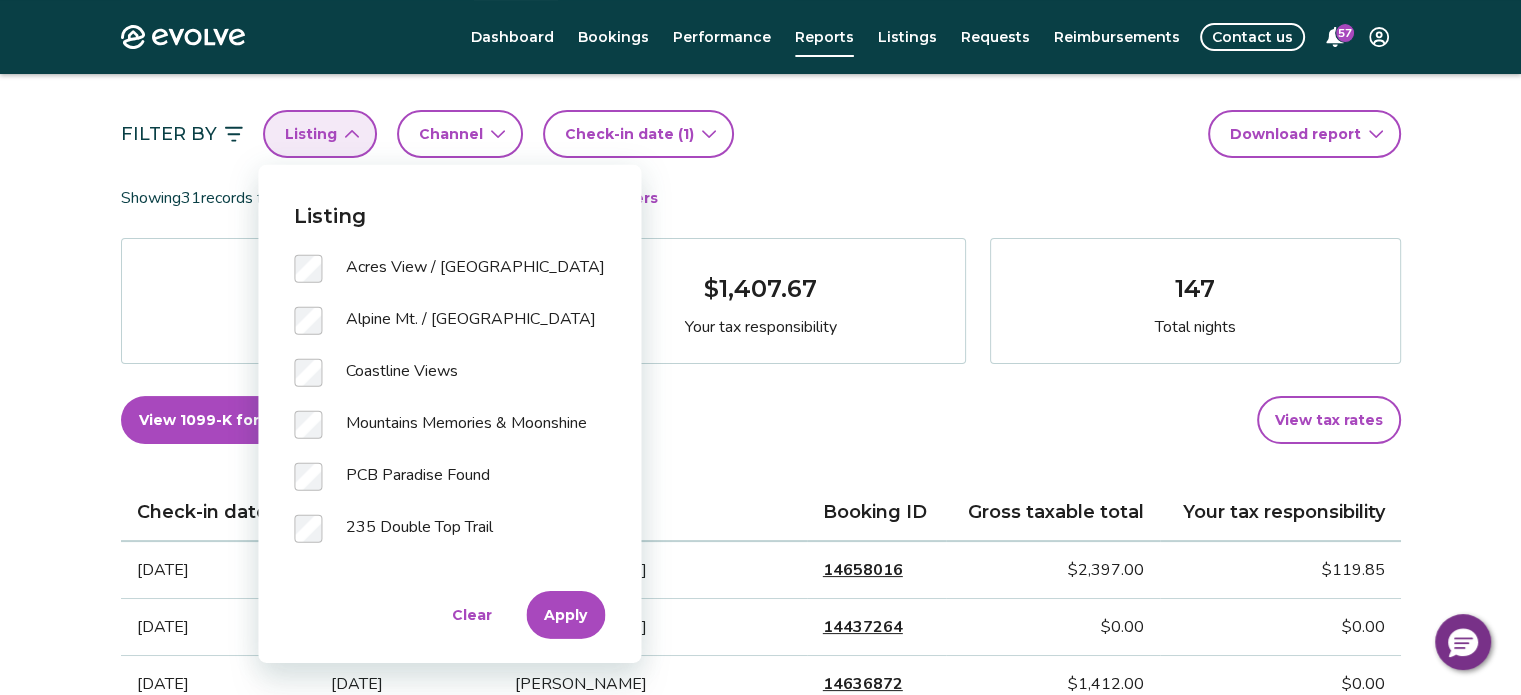 click on "Apply" at bounding box center [565, 615] 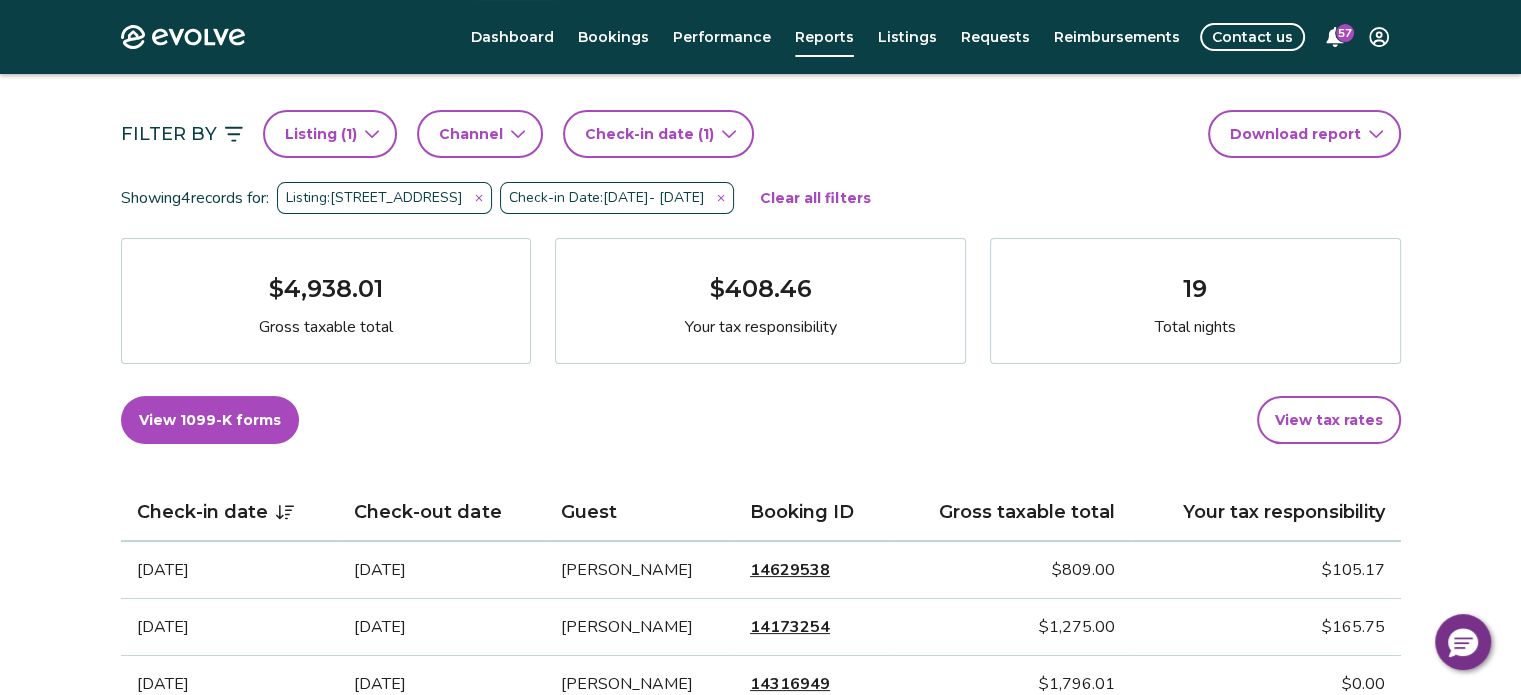 click on "Evolve Dashboard Bookings Performance Reports Listings Requests Reimbursements Contact us 57 Reports Completed payouts Pending payouts Taxes Charges Adjustments 💰 Looking for your tax documents? View your 1099-K Filter By  Listing ( 1 ) Channel Check-in date (1) Download   report Showing  4  records   for: Listing:  [STREET_ADDRESS] Check-in Date:  [DATE]  -   [DATE] Clear all filters $4,938.01 Gross taxable total $408.46 Your tax responsibility 19 Total nights View 1099-K forms View tax rates Check-in date Check-out date Guest Booking ID Gross taxable total Your tax responsibility [DATE] [DATE] [PERSON_NAME] 14629538 $809.00 $105.17 [DATE] [DATE] [PERSON_NAME] 14173254 $1,275.00 $165.75 [DATE] [DATE] [PERSON_NAME] 14316949 $1,796.01 $0.00 [DATE] [DATE] [PERSON_NAME] 14460142 $1,058.00 $137.54 Tax FAQs How is my gross taxable total calculated? How is my tax responsibility calculated, and why does it sometimes show $0.00? Tax resources |" at bounding box center [760, 702] 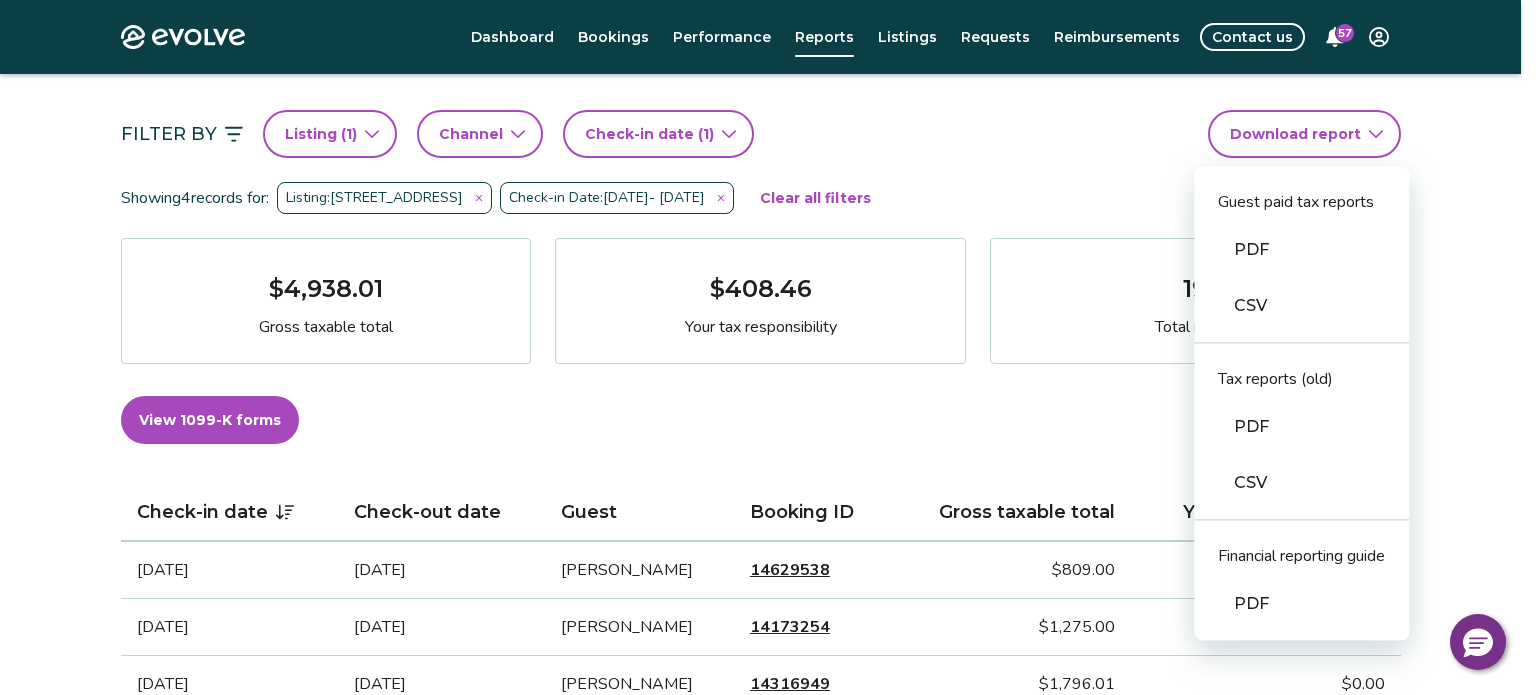 click on "CSV" at bounding box center (1301, 306) 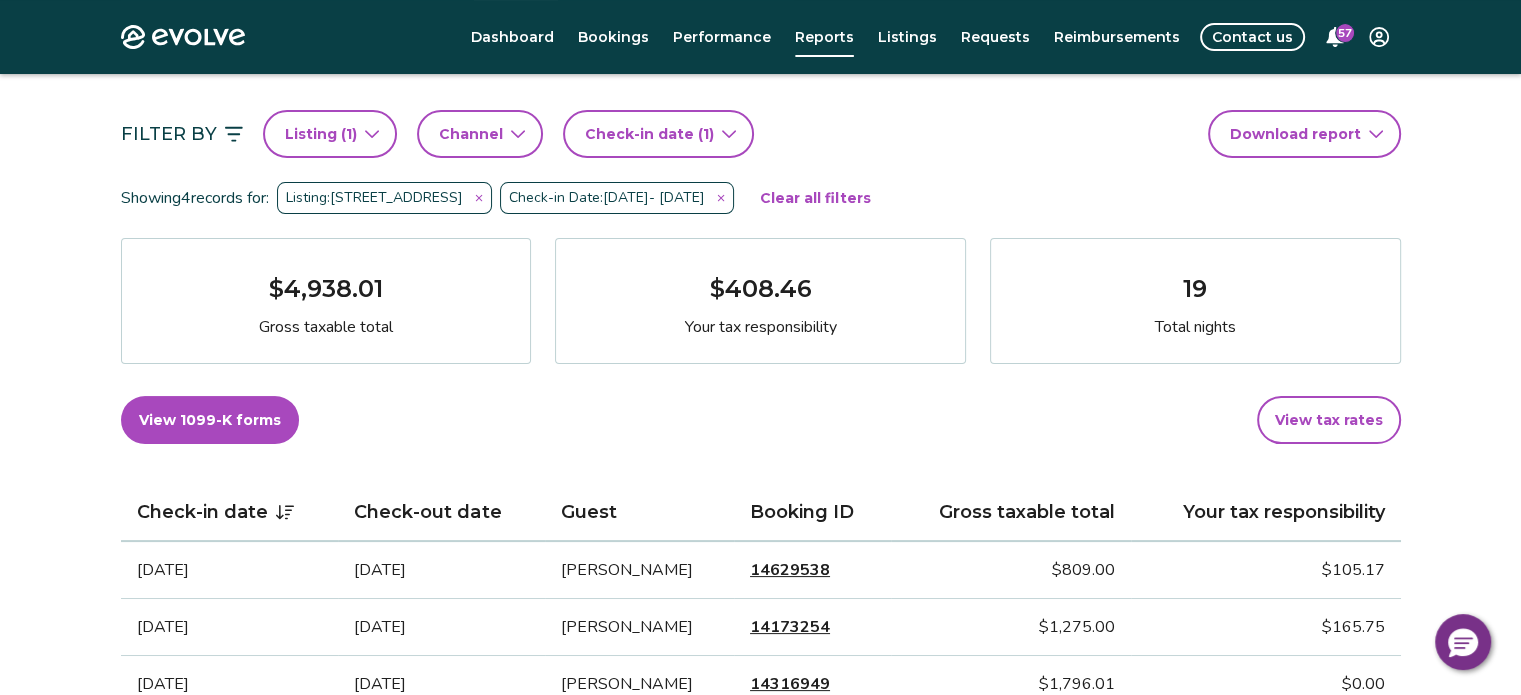 click 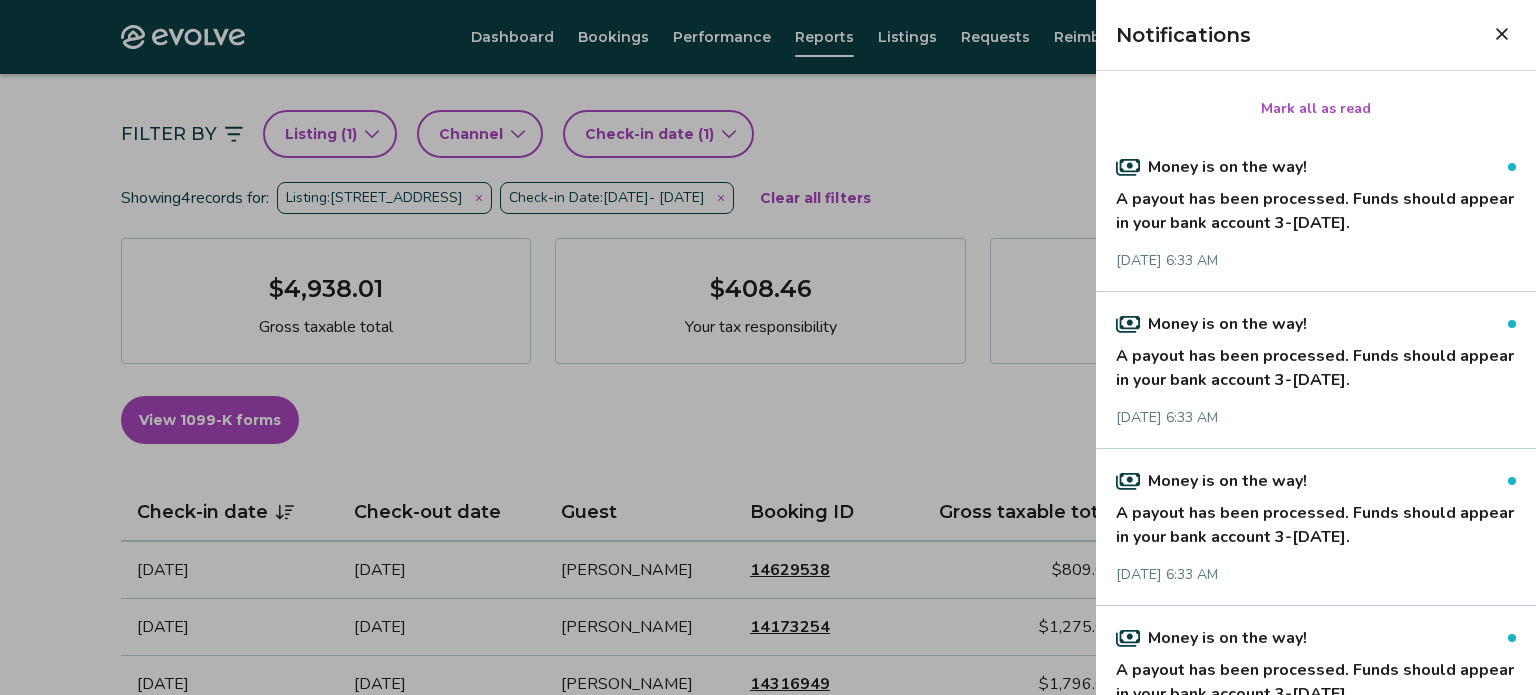 click 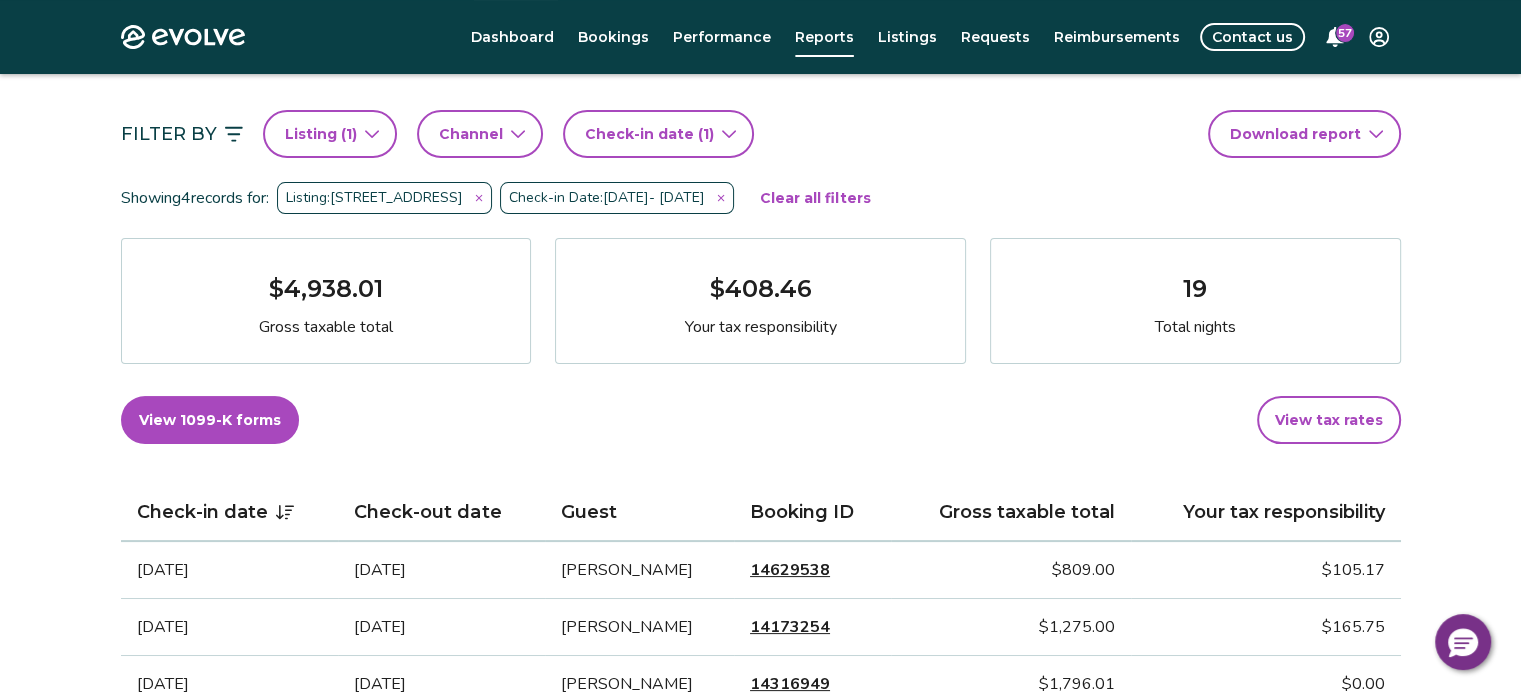 click on "View tax rates" at bounding box center [1329, 420] 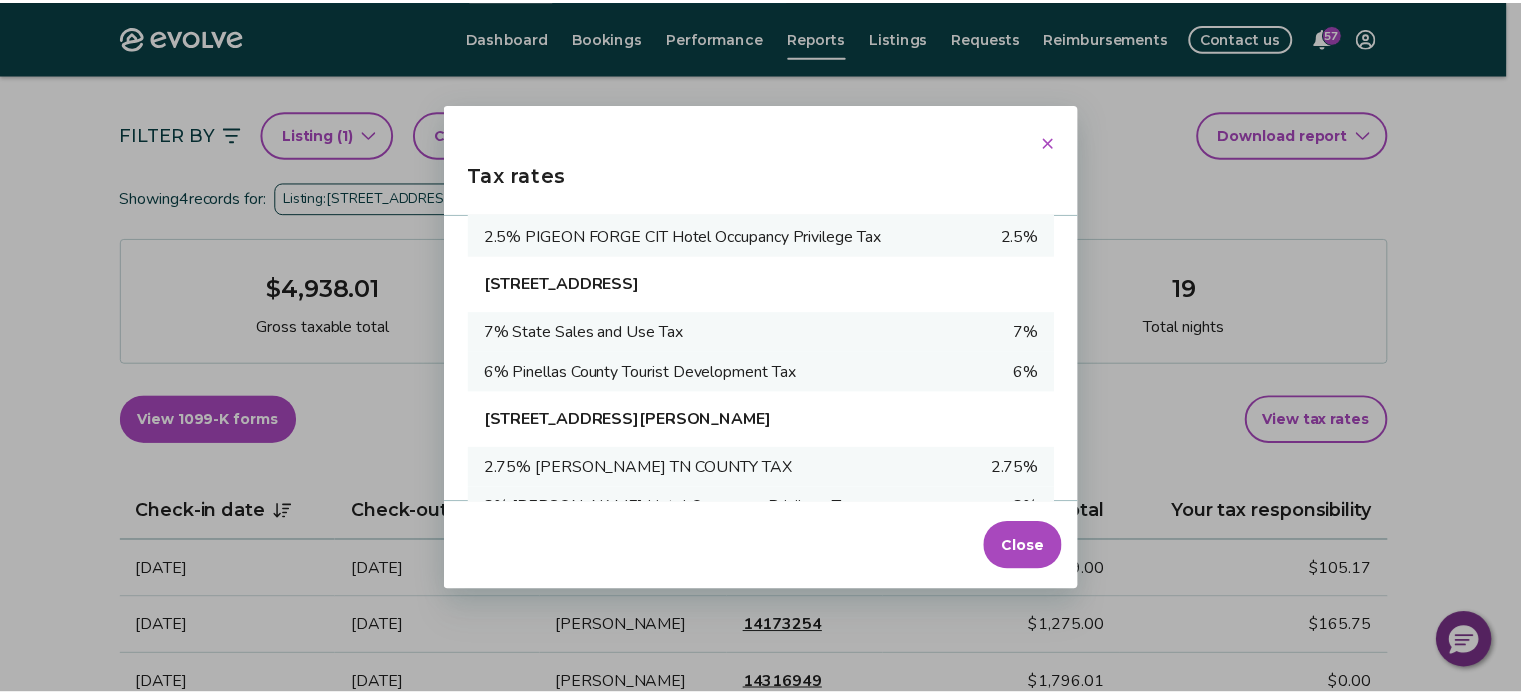 scroll, scrollTop: 416, scrollLeft: 0, axis: vertical 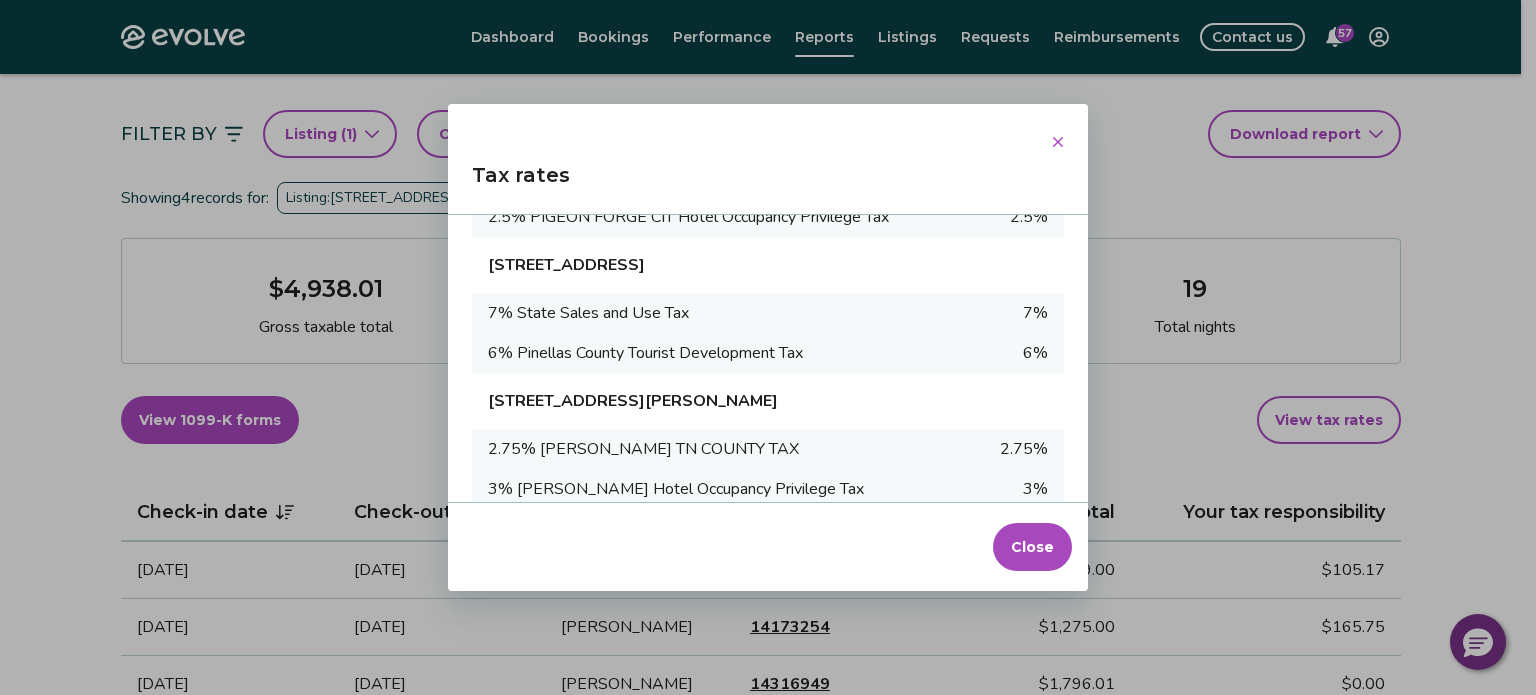 click on "Close" at bounding box center [1032, 547] 